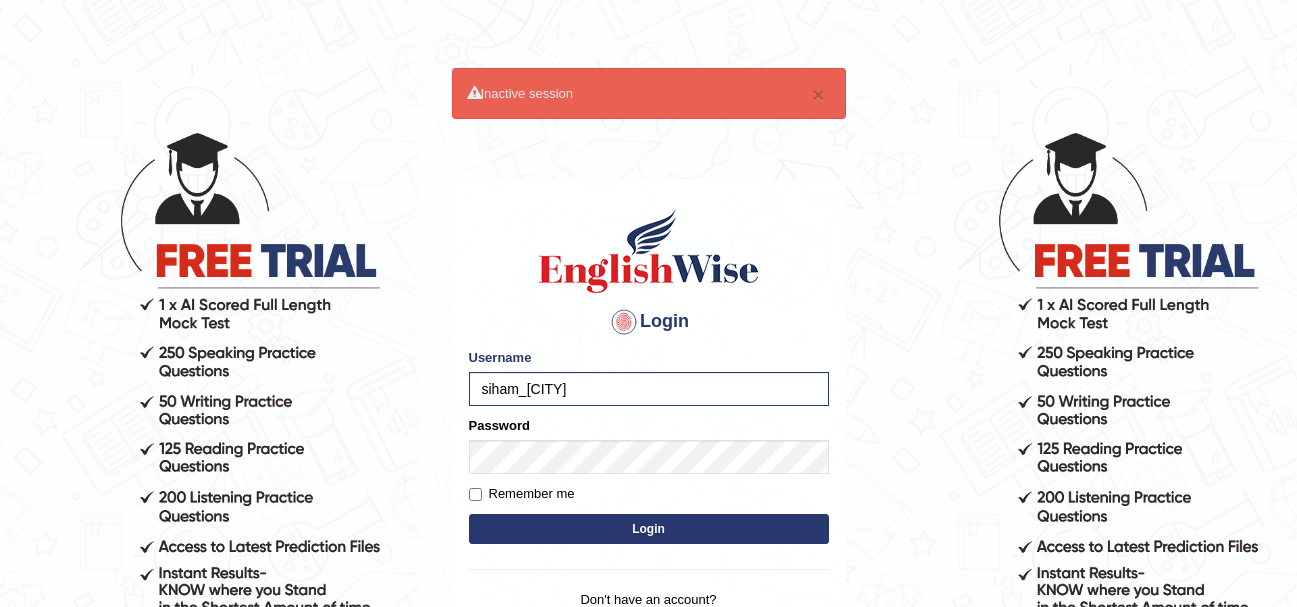 scroll, scrollTop: 0, scrollLeft: 0, axis: both 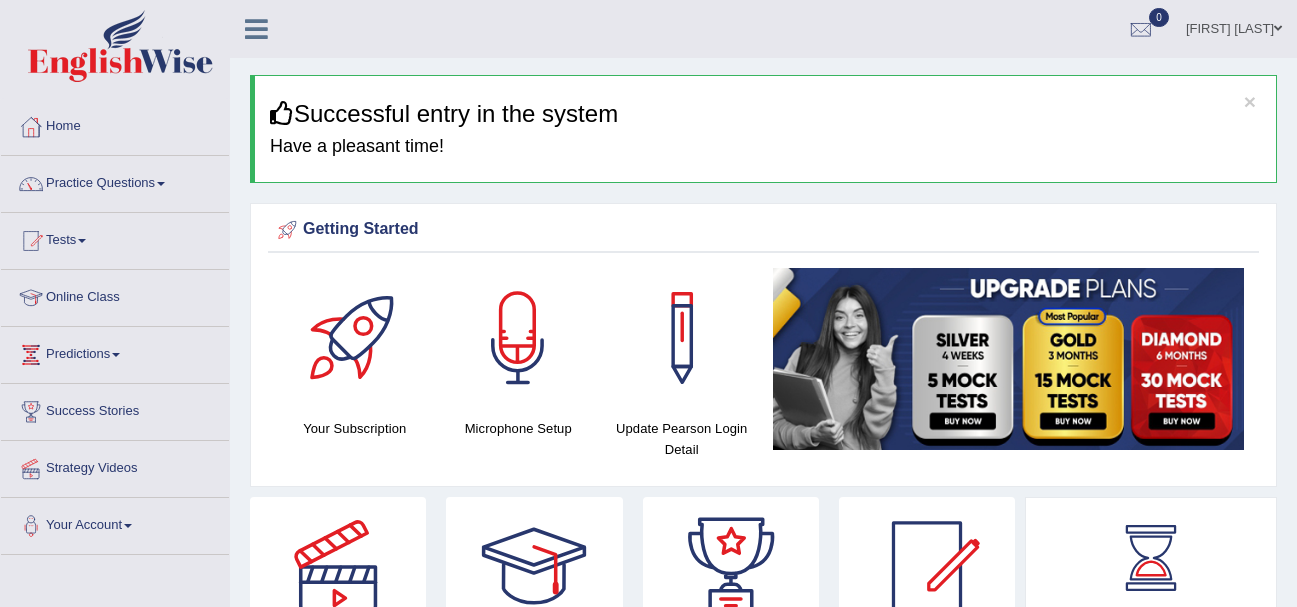 click on "Practice Questions" at bounding box center (115, 181) 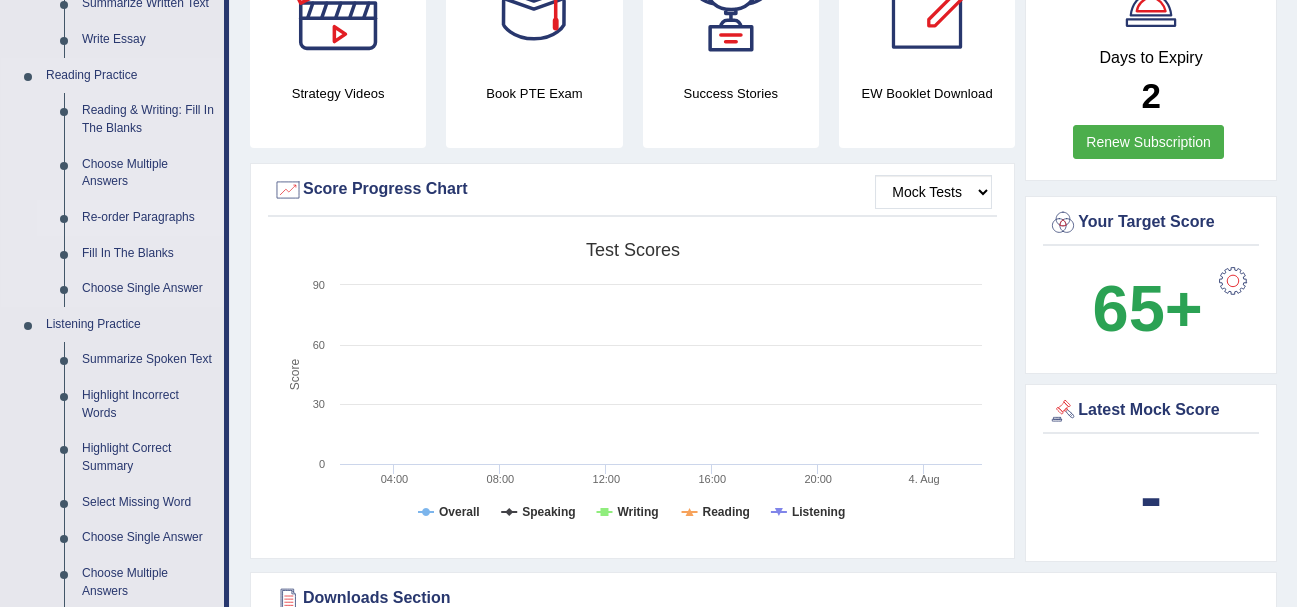 scroll, scrollTop: 600, scrollLeft: 0, axis: vertical 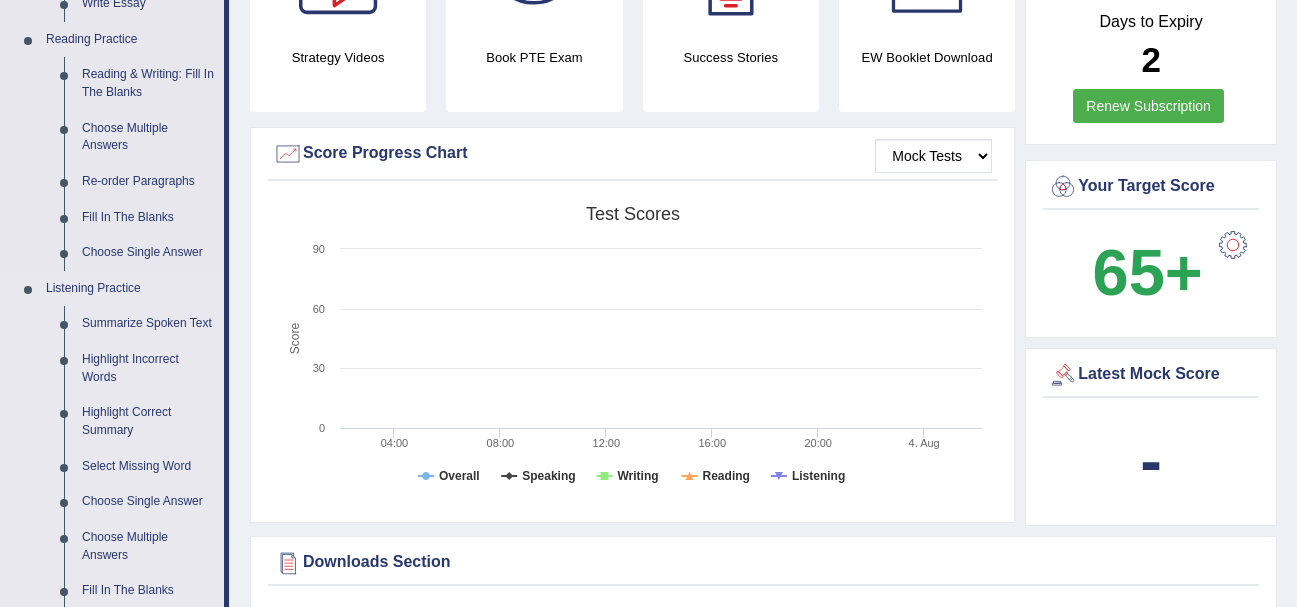 click on "Listening Practice" at bounding box center (130, 289) 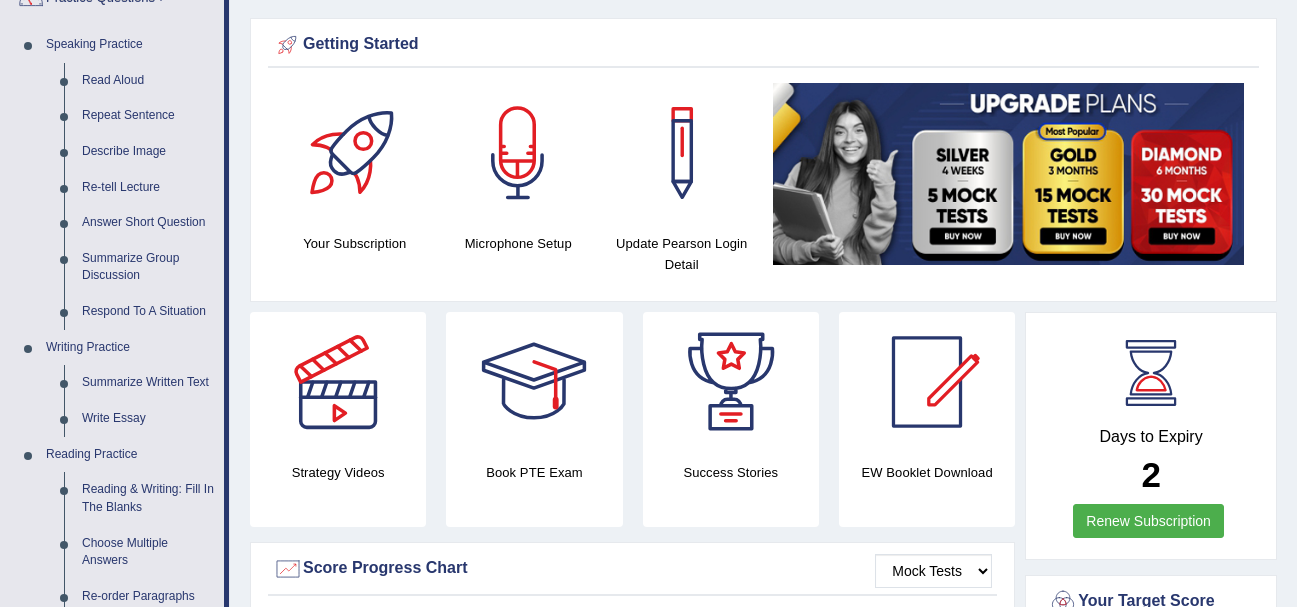 scroll, scrollTop: 300, scrollLeft: 0, axis: vertical 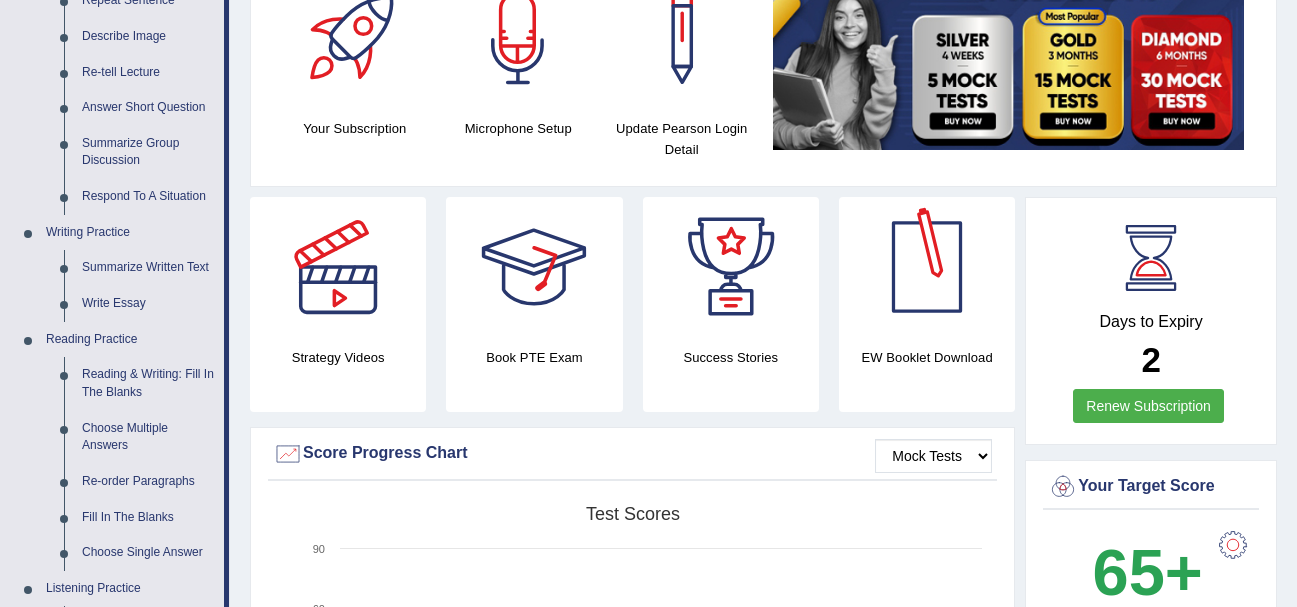 click on "Renew Subscription" at bounding box center [1148, 406] 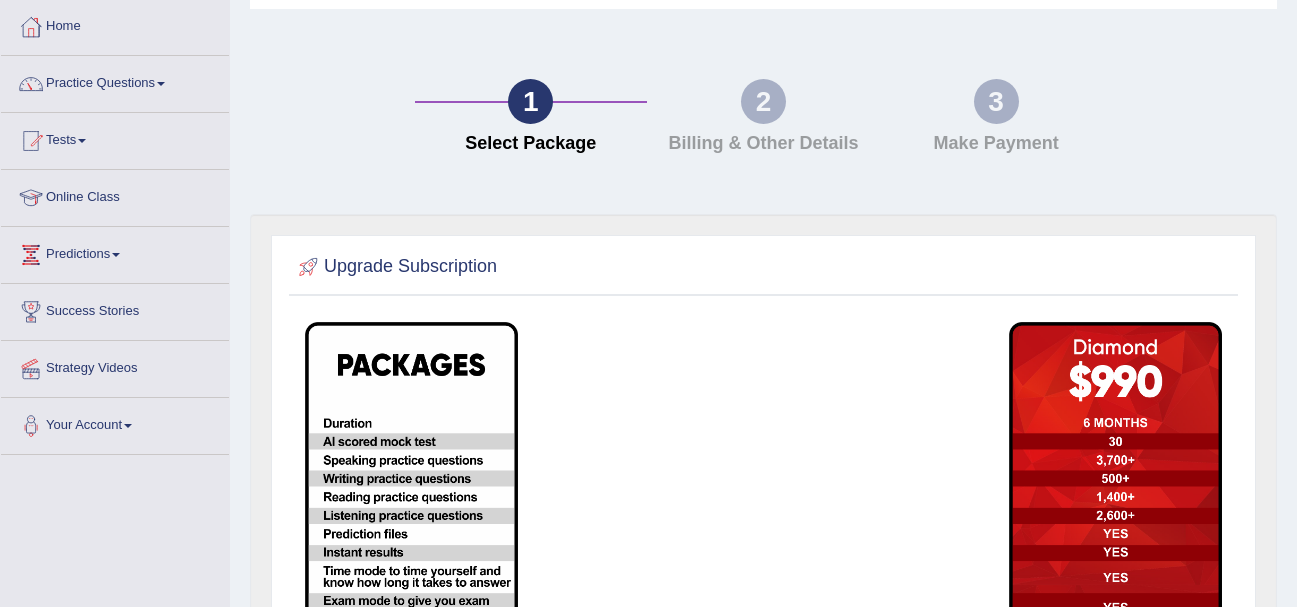 scroll, scrollTop: 136, scrollLeft: 0, axis: vertical 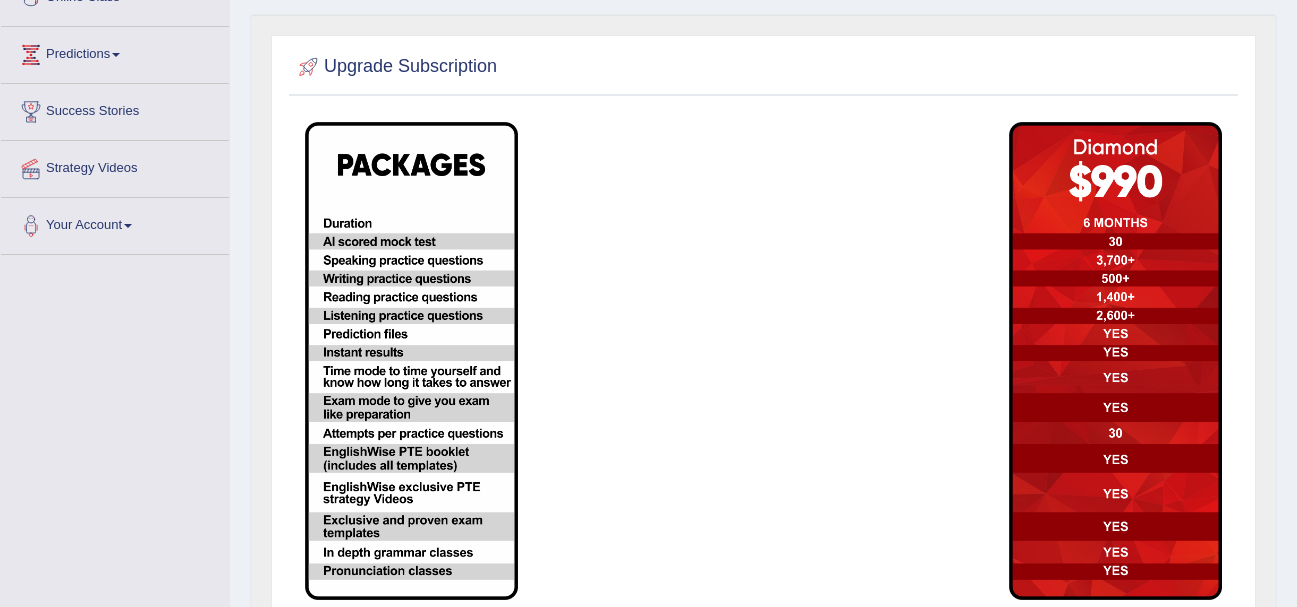 click at bounding box center [1115, 361] 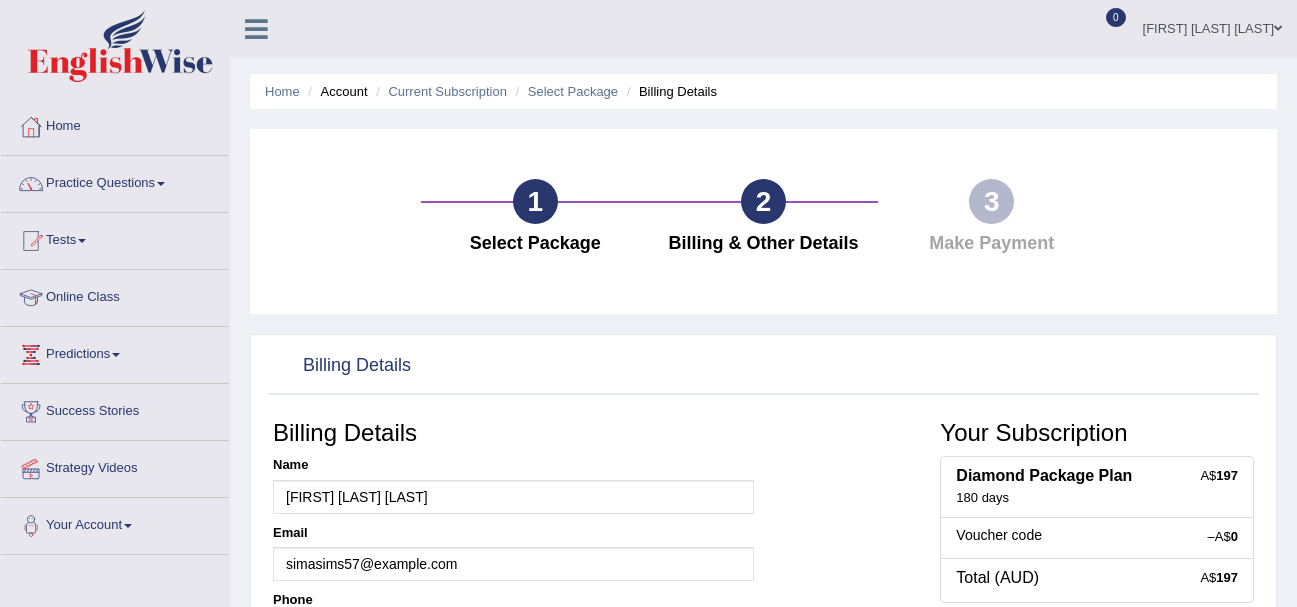 scroll, scrollTop: 0, scrollLeft: 0, axis: both 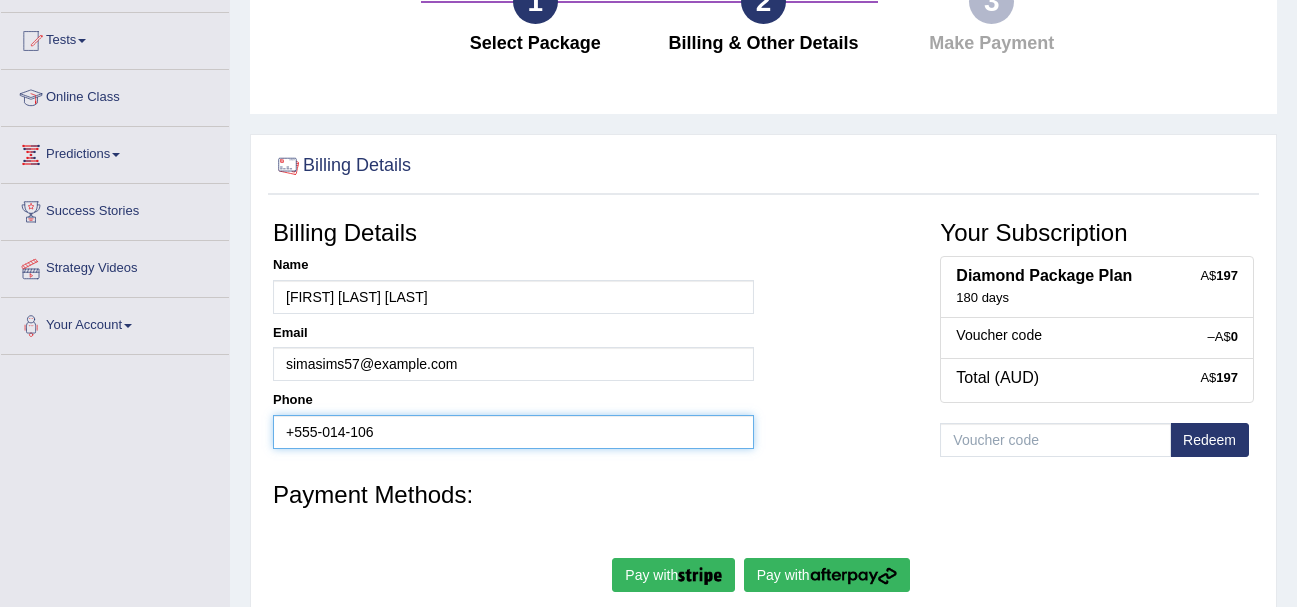 click on "+61416014106" at bounding box center (513, 432) 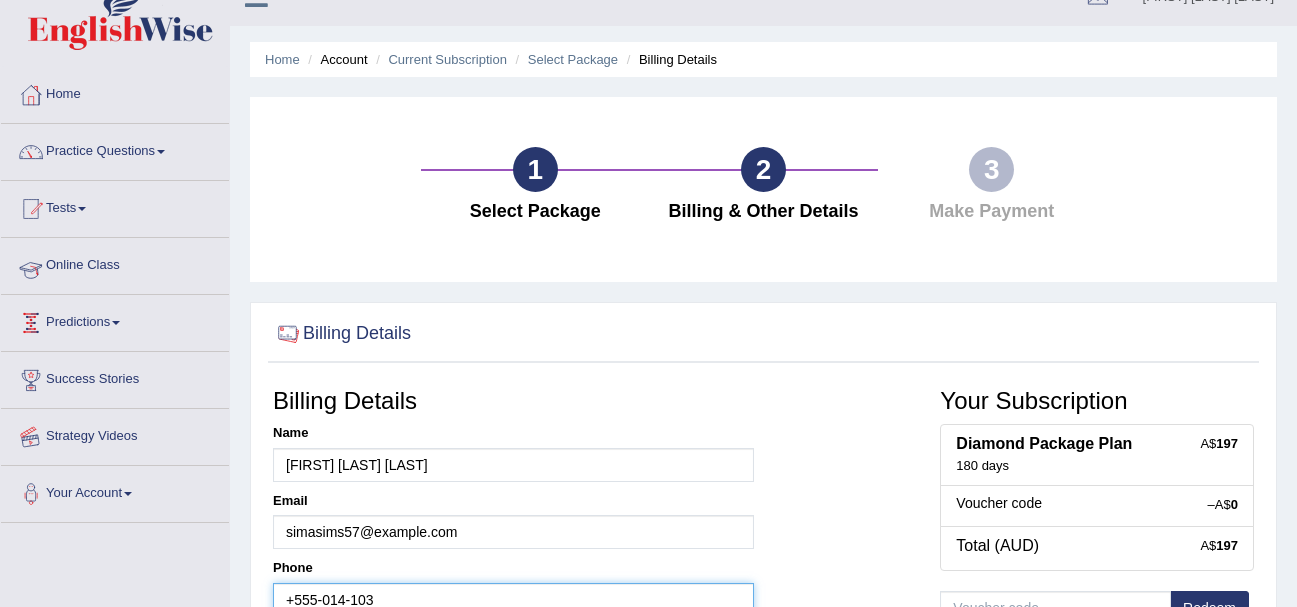 scroll, scrollTop: 0, scrollLeft: 0, axis: both 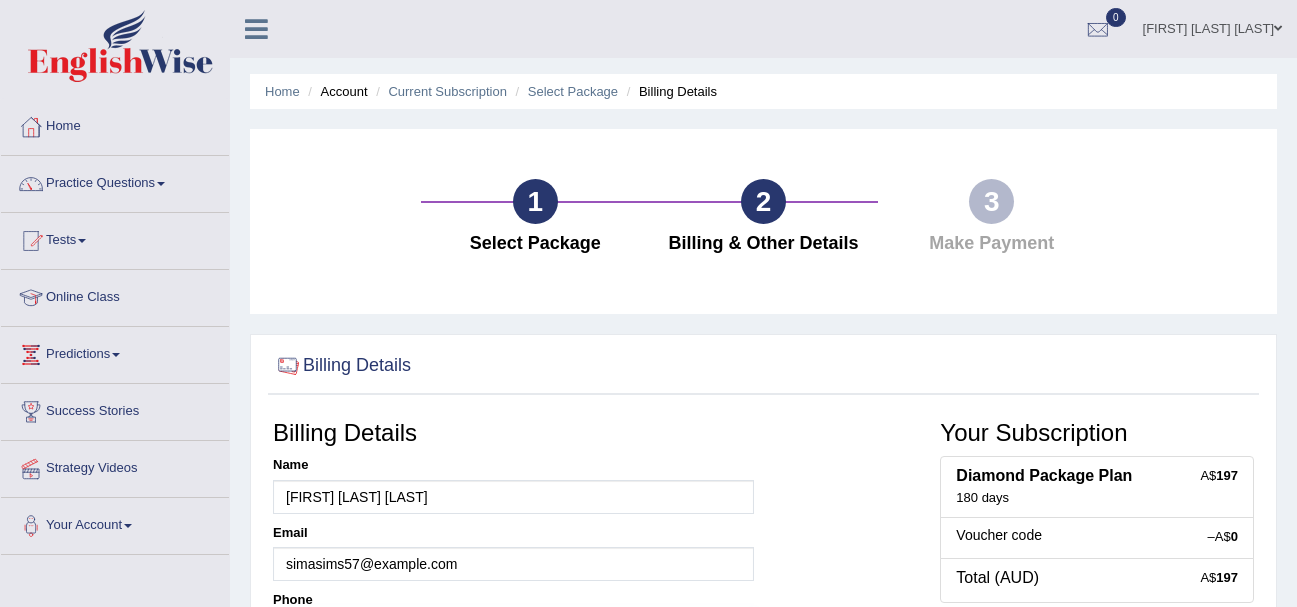 type on "+61416014103" 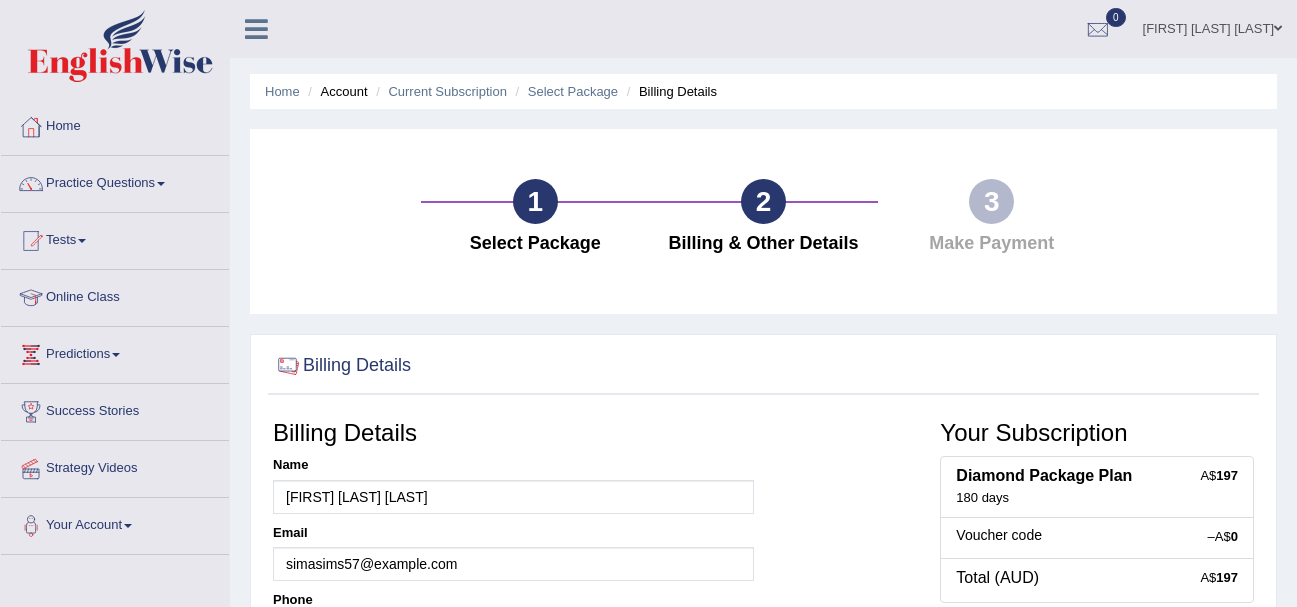 click on "Practice Questions" at bounding box center (115, 181) 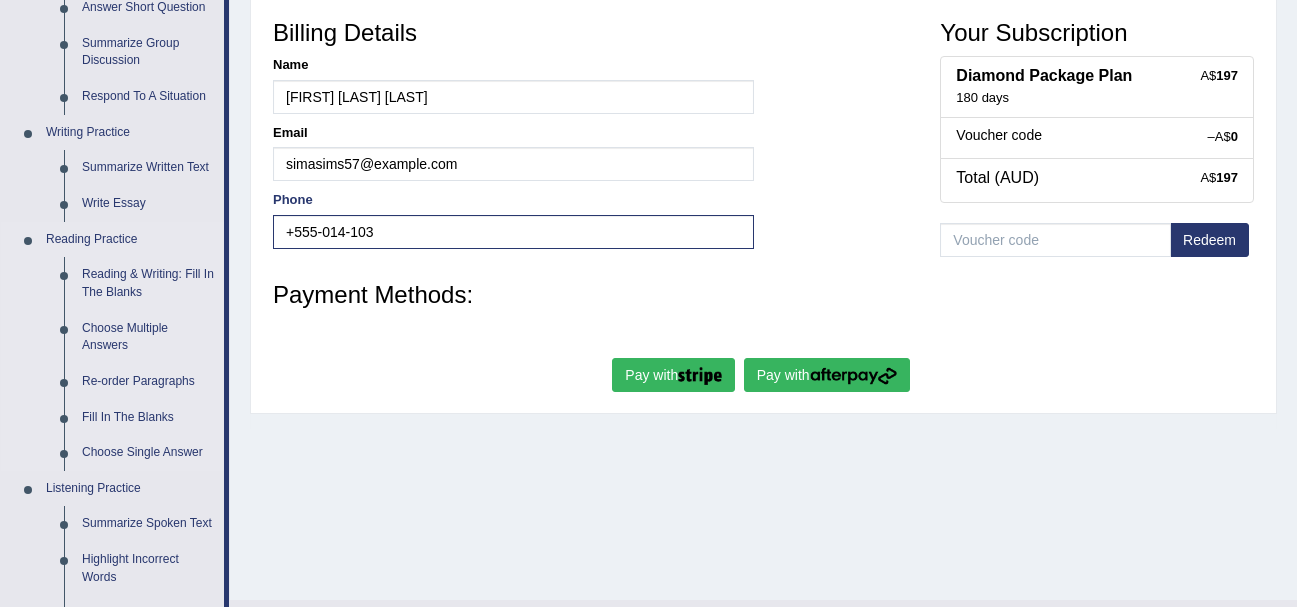 scroll, scrollTop: 500, scrollLeft: 0, axis: vertical 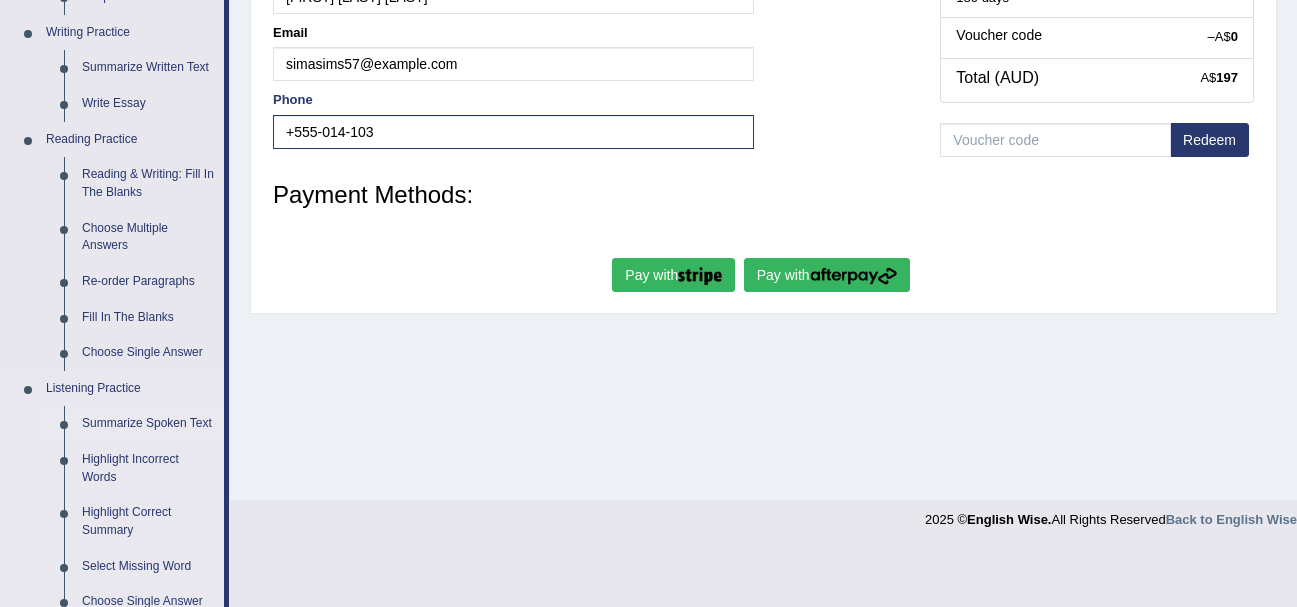 click on "Summarize Spoken Text" at bounding box center [148, 424] 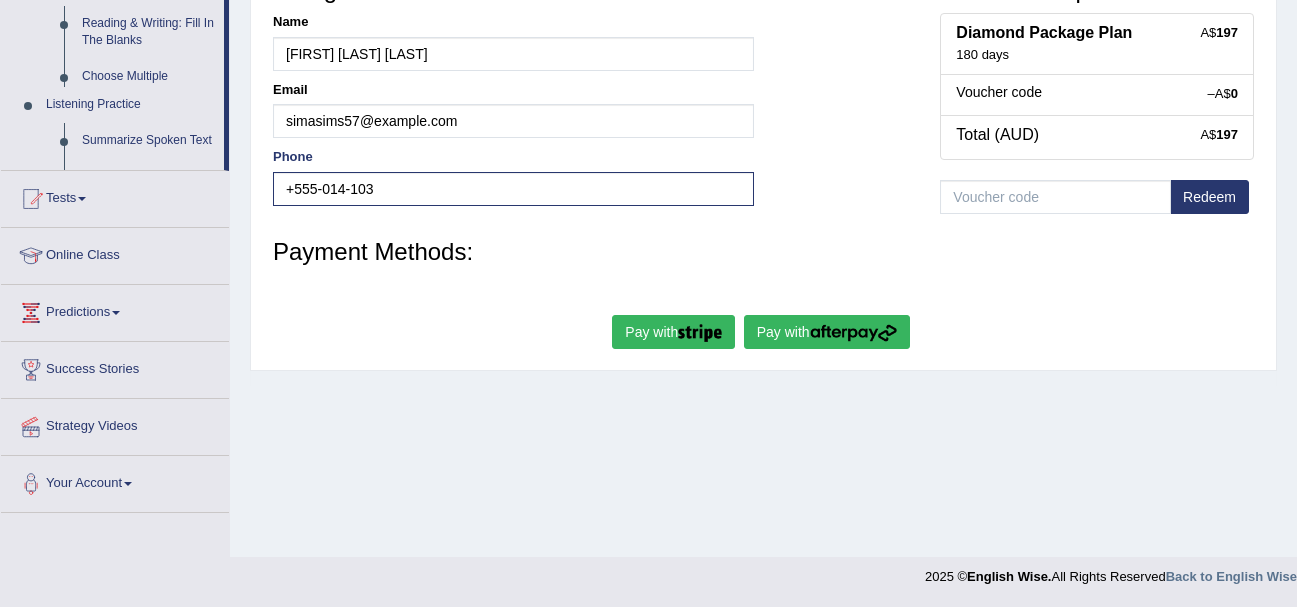 click on "Home
Practice Questions   Speaking Practice Read Aloud
Repeat Sentence
Describe Image
Re-tell Lecture
Answer Short Question
Summarize Group Discussion
Respond To A Situation
Writing Practice  Summarize Written Text
Write Essay
Reading Practice  Reading & Writing: Fill In The Blanks
Choose Multiple Answers
Re-order Paragraphs
Fill In The Blanks
Choose Single Answer
Listening Practice  Summarize Spoken Text
Highlight Incorrect Words
Highlight Correct Summary
Select Missing Word
Choose Single Answer
Choose Multiple Answers
Fill In The Blanks
Write From Dictation
Pronunciation
Tests  Take Practice Sectional Test
Take Mock Test
History
Online Class
Predictions  Latest Predictions
Success Stories
Strategy Videos
Your Account  Notifications
Microphone Setup
Change Password
Manage Subscription
Pearson Login Details
Update Profile" at bounding box center (115, 84) 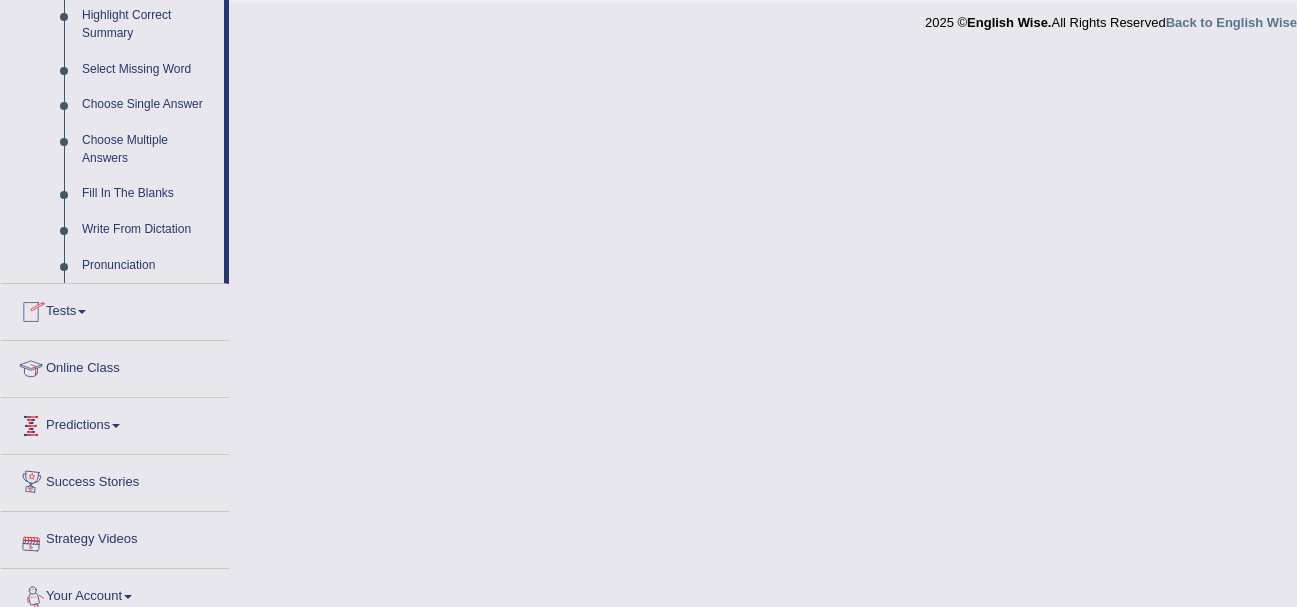 scroll, scrollTop: 1017, scrollLeft: 0, axis: vertical 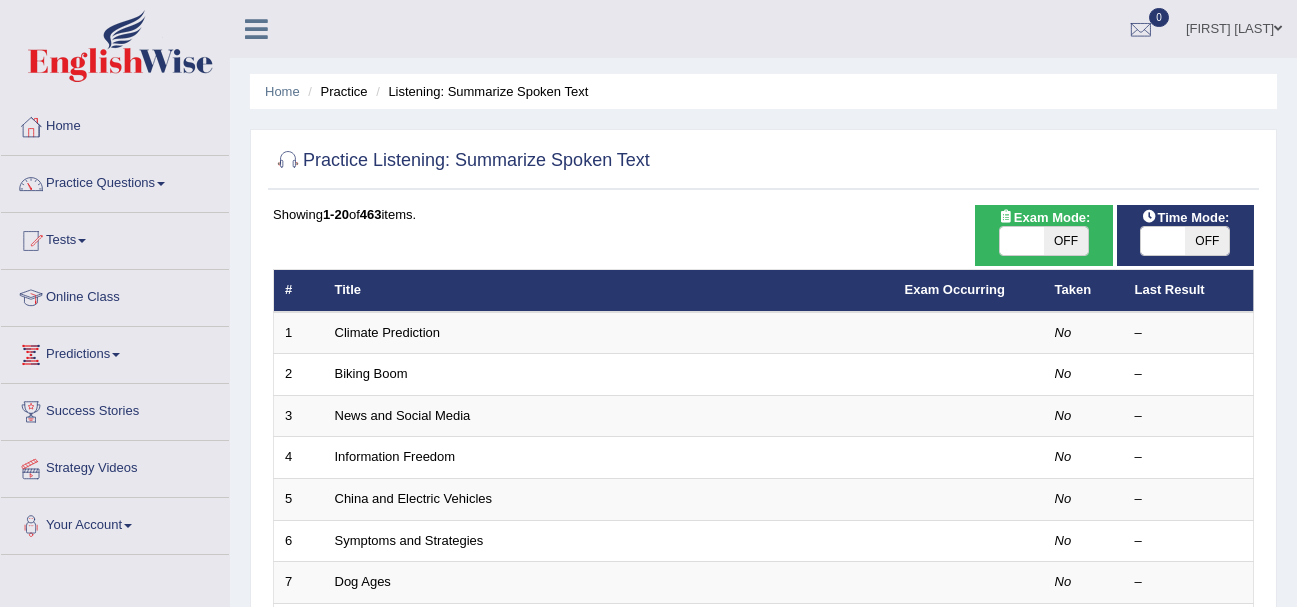 click on "[FIRST] [LAST]" at bounding box center [1234, 26] 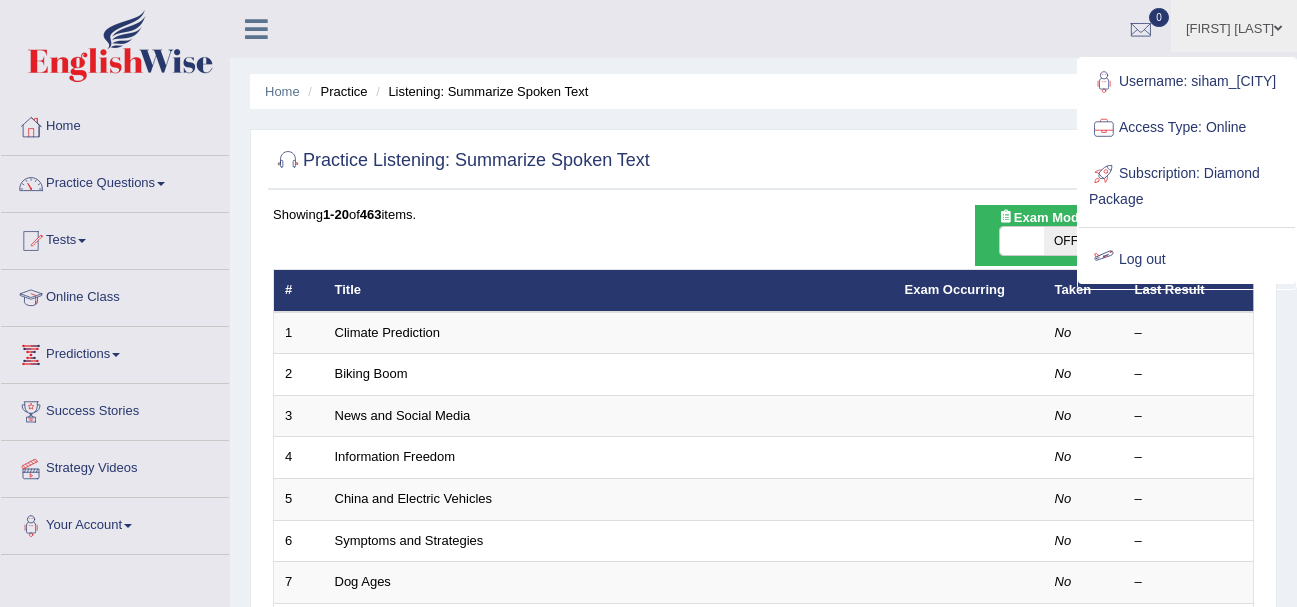 click on "Log out" at bounding box center [1187, 260] 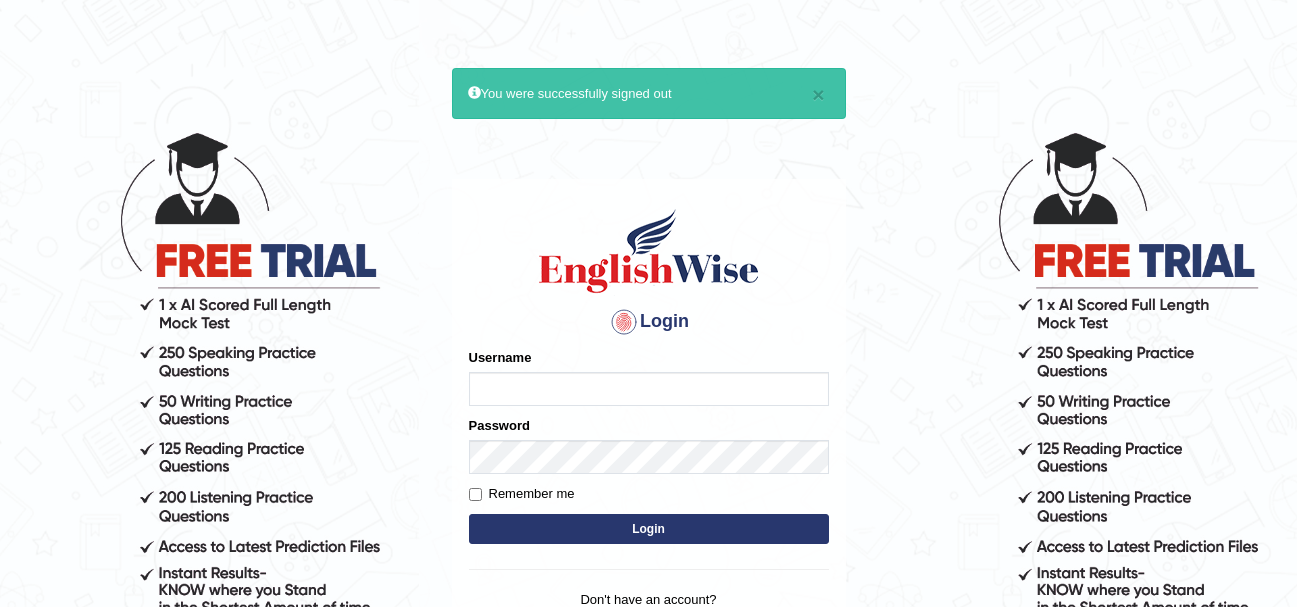 scroll, scrollTop: 0, scrollLeft: 0, axis: both 